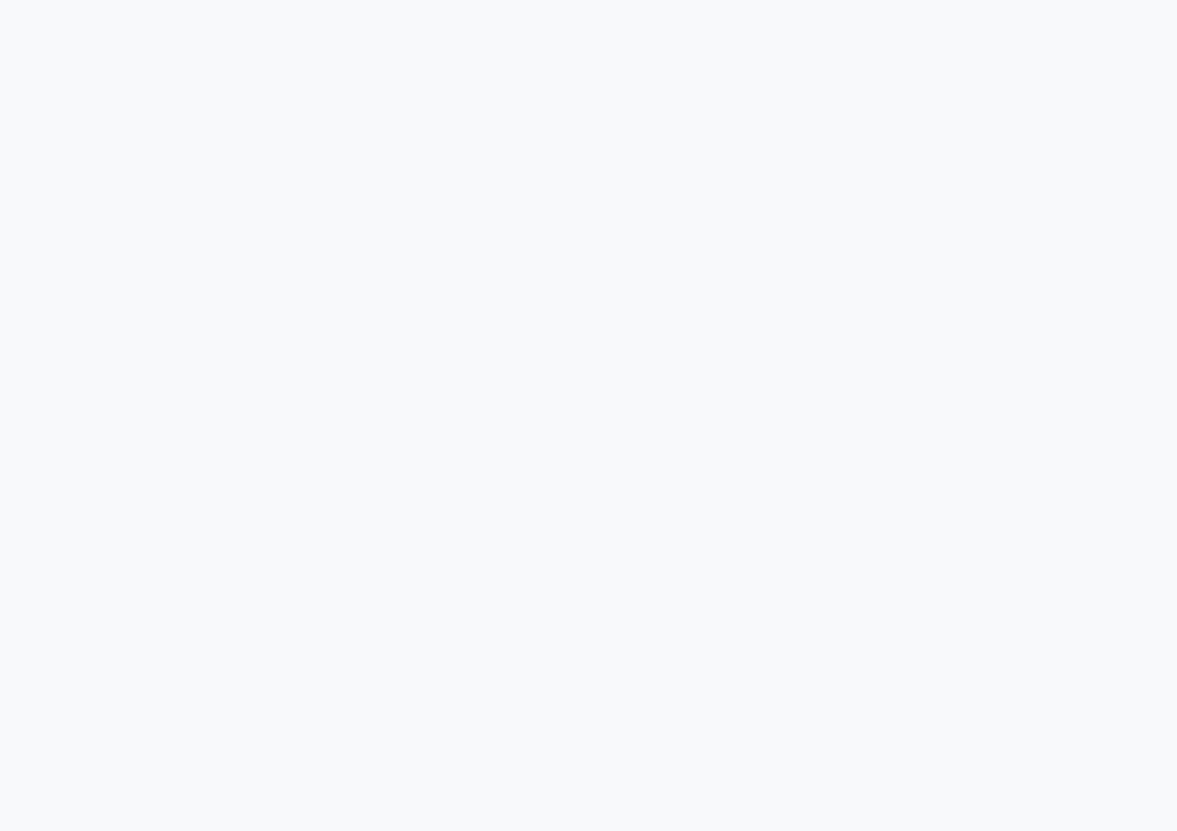 scroll, scrollTop: 0, scrollLeft: 0, axis: both 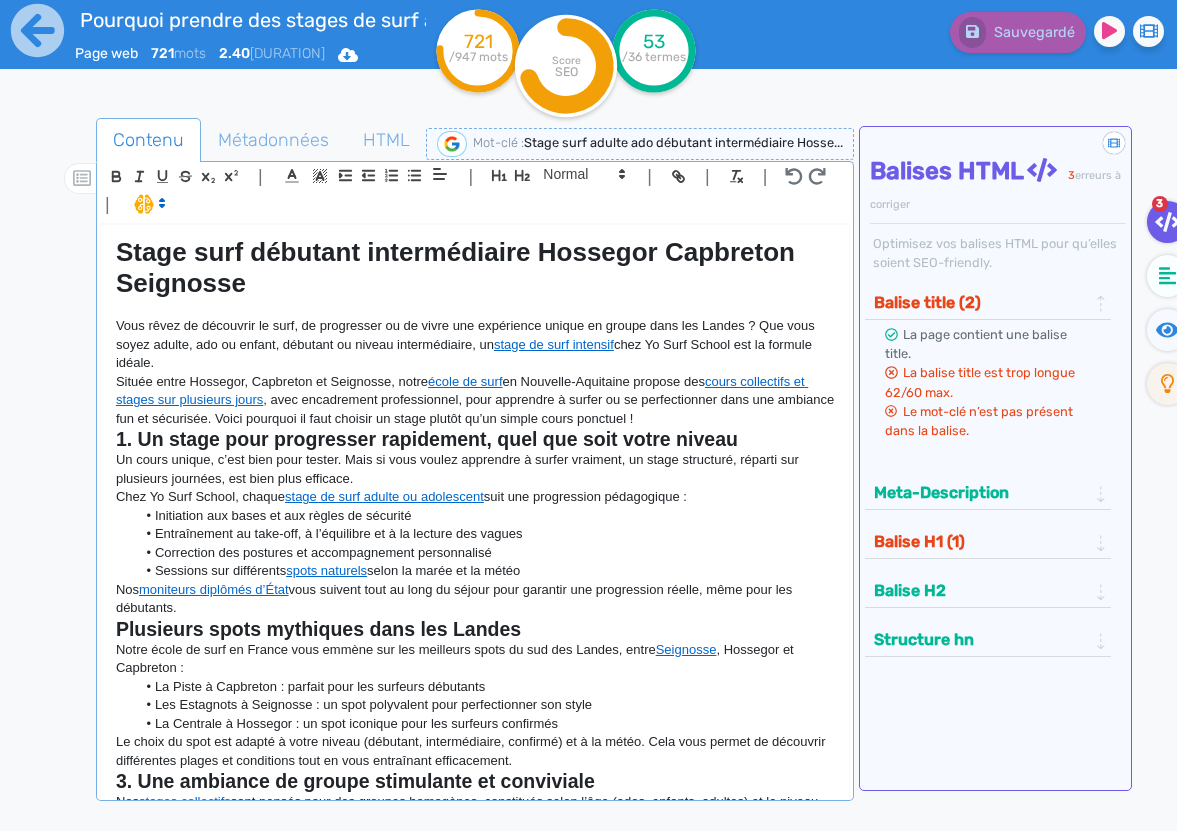 click on "Pourquoi prendre des stages de surf adultes débutants intermédiaires ? Page web 721 mots 2.40 minutes Html Pdf Word" at bounding box center (214, 49) 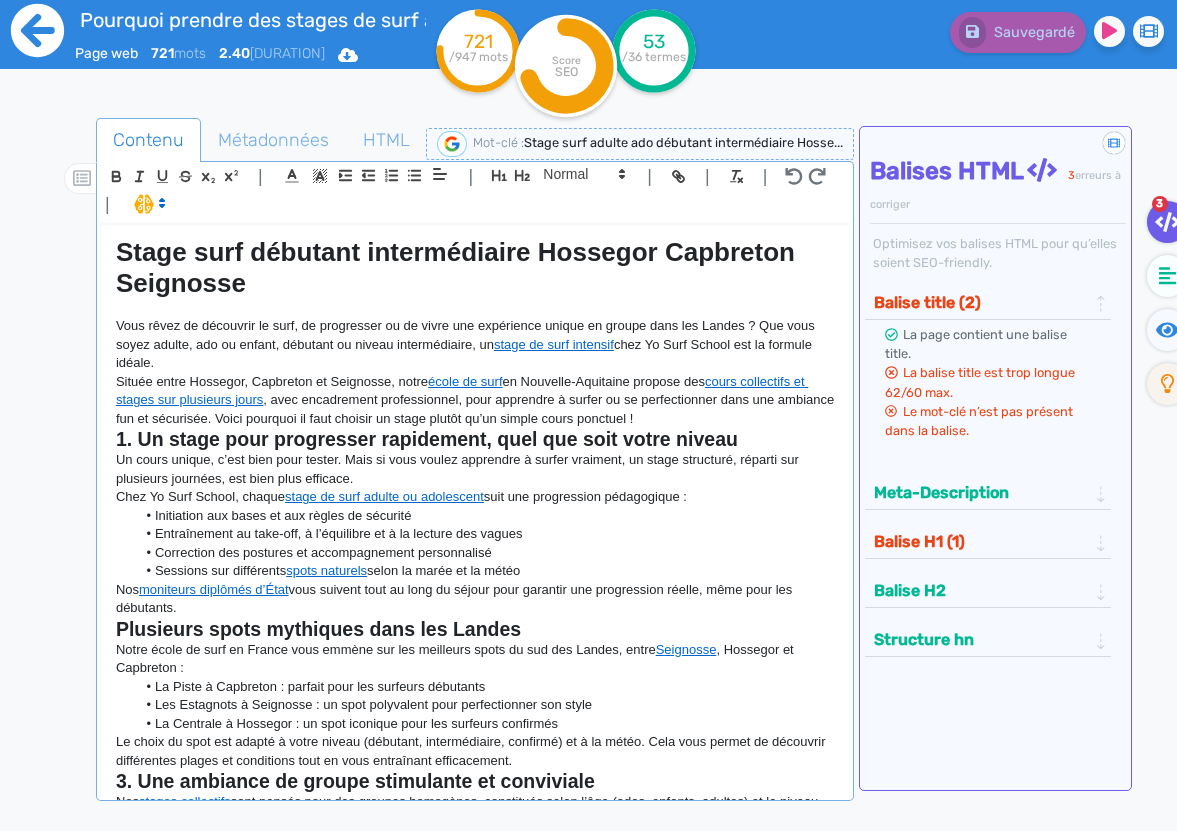 click at bounding box center (37, 30) 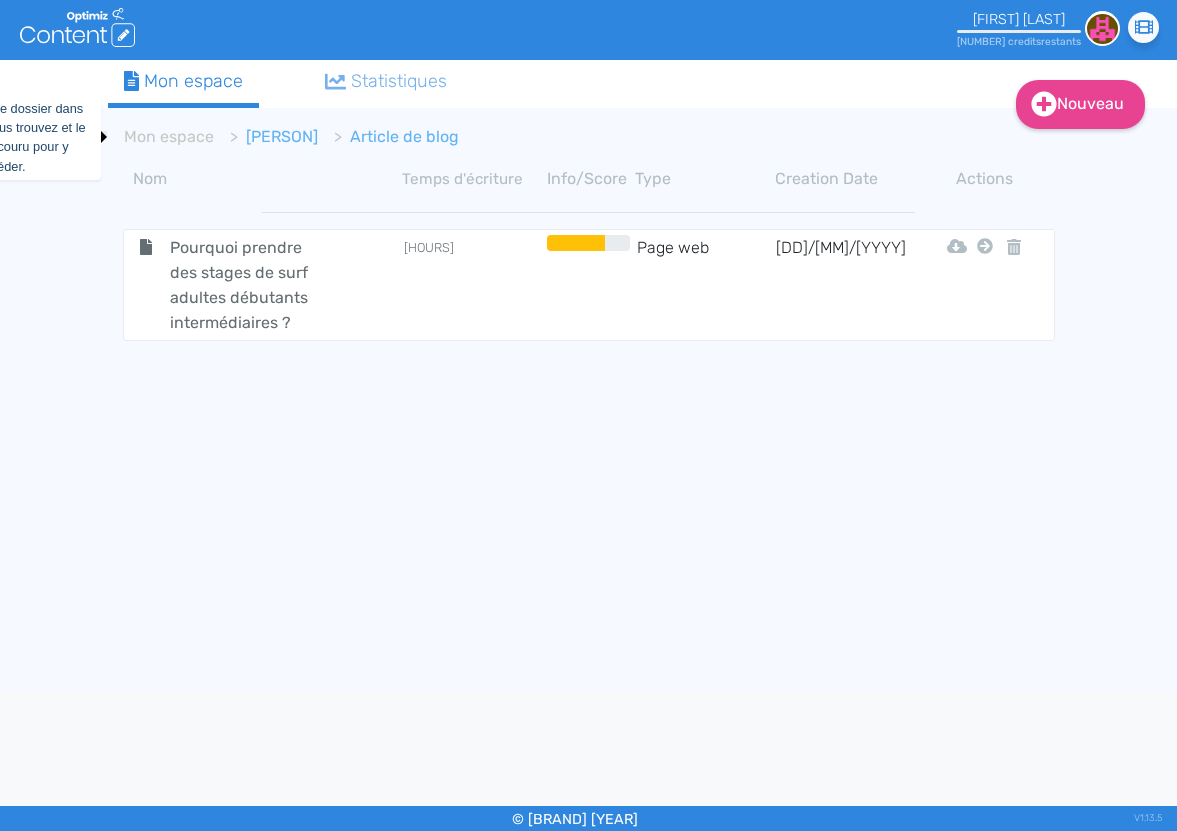 scroll, scrollTop: 0, scrollLeft: 0, axis: both 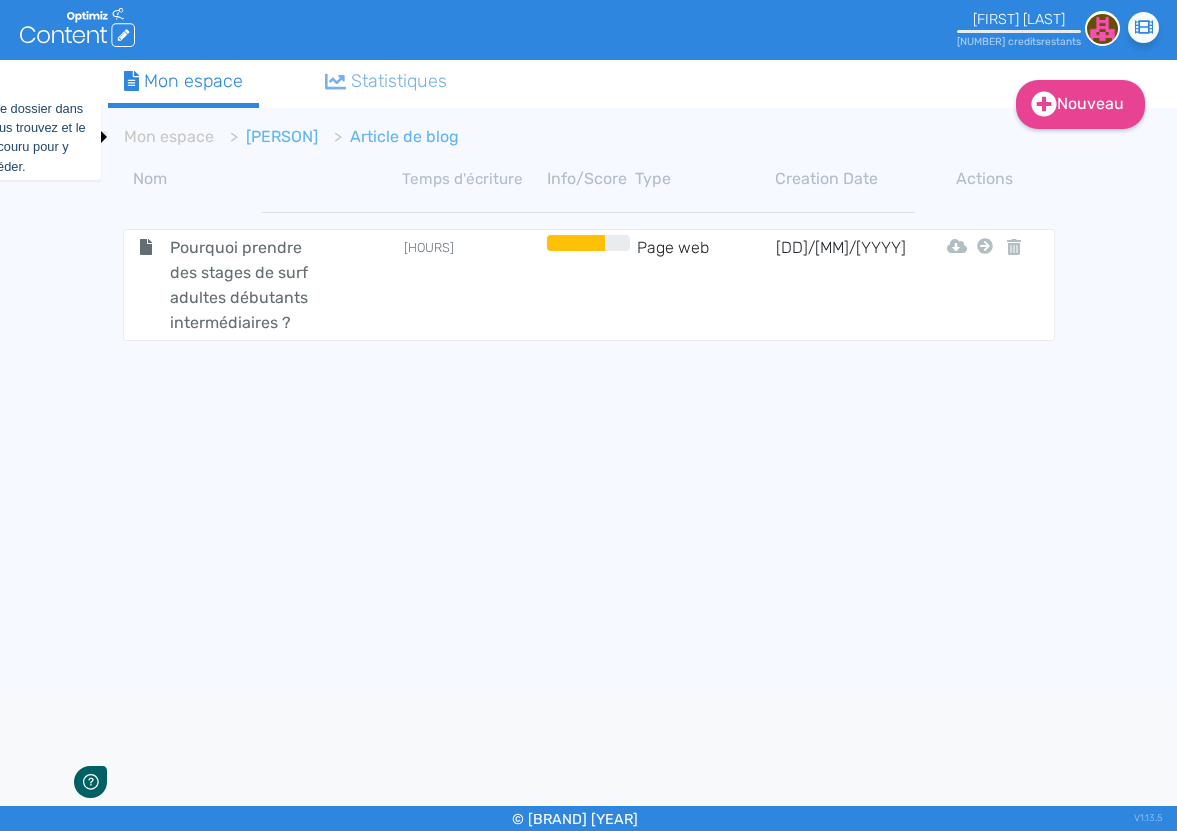 click on "[PERSON]" at bounding box center [169, 136] 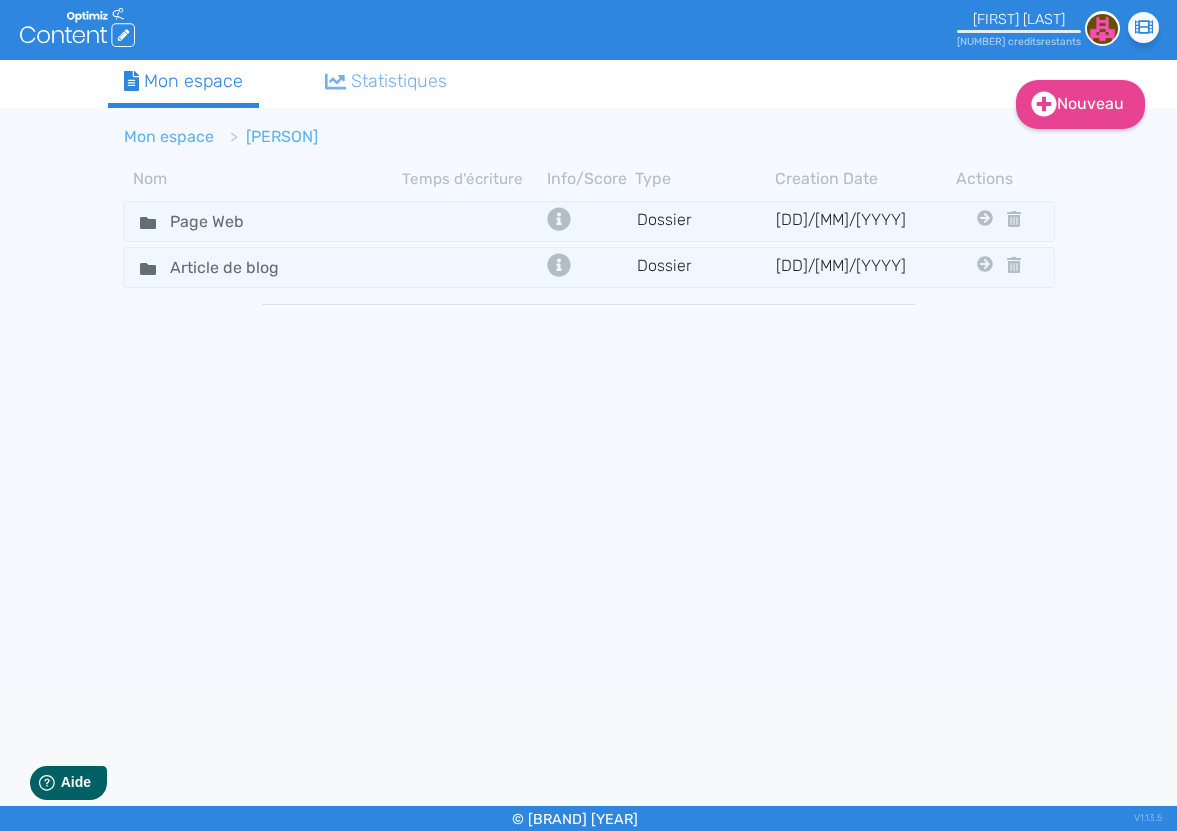 click on "Mon espace" at bounding box center [169, 136] 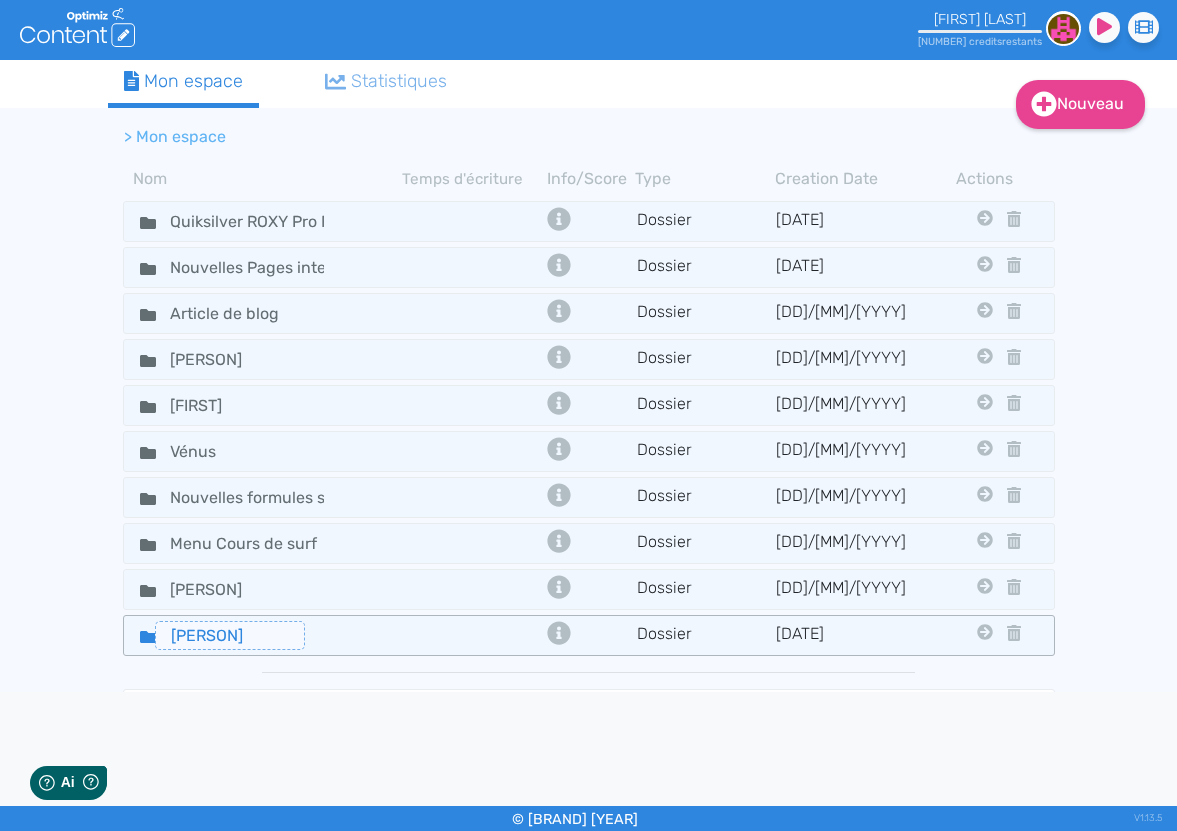 scroll, scrollTop: 0, scrollLeft: 0, axis: both 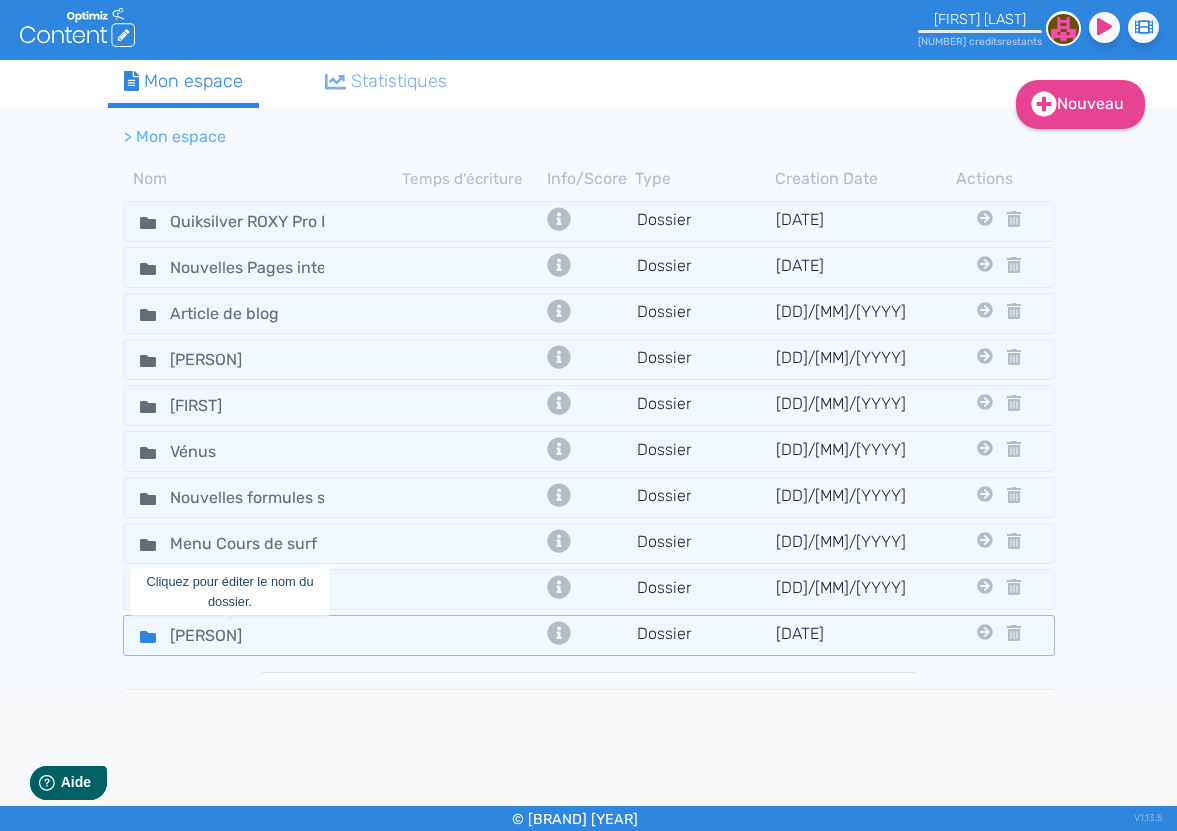click on "[PERSON]" at bounding box center (263, 221) 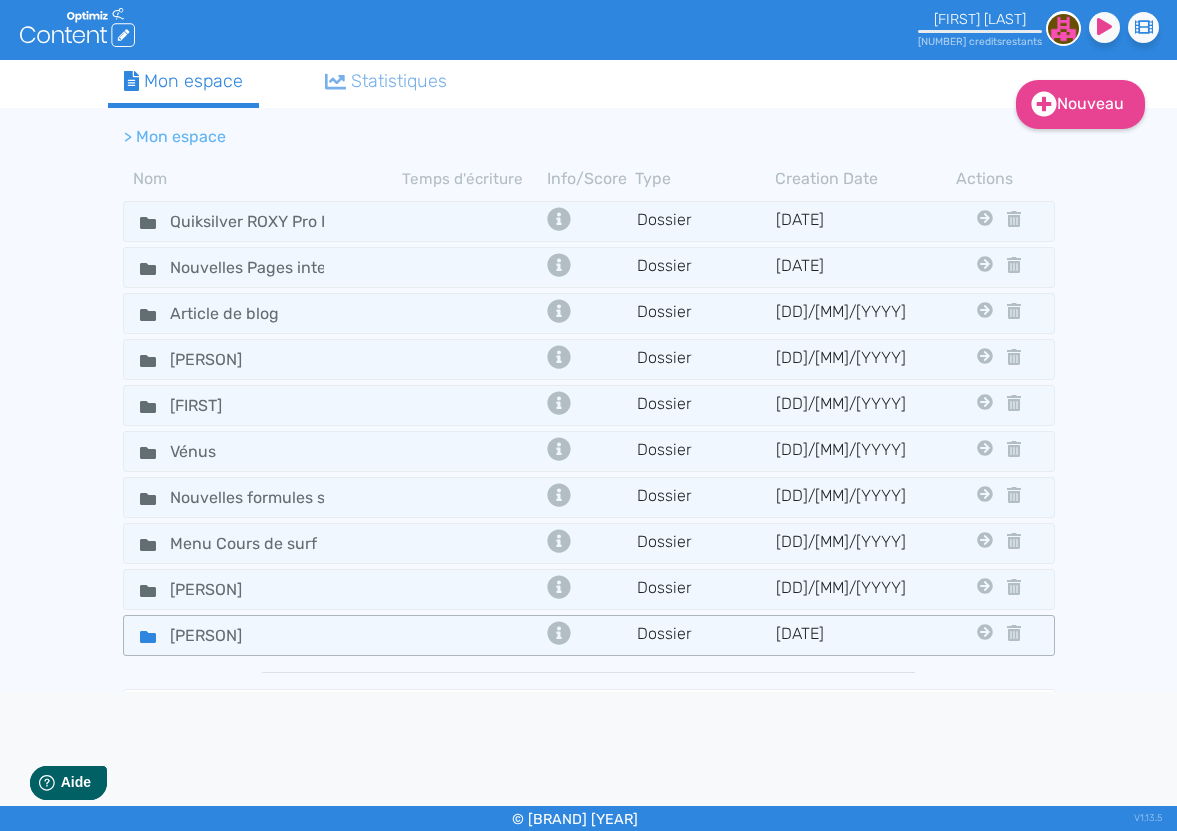 click on "[PERSON]" at bounding box center (263, 221) 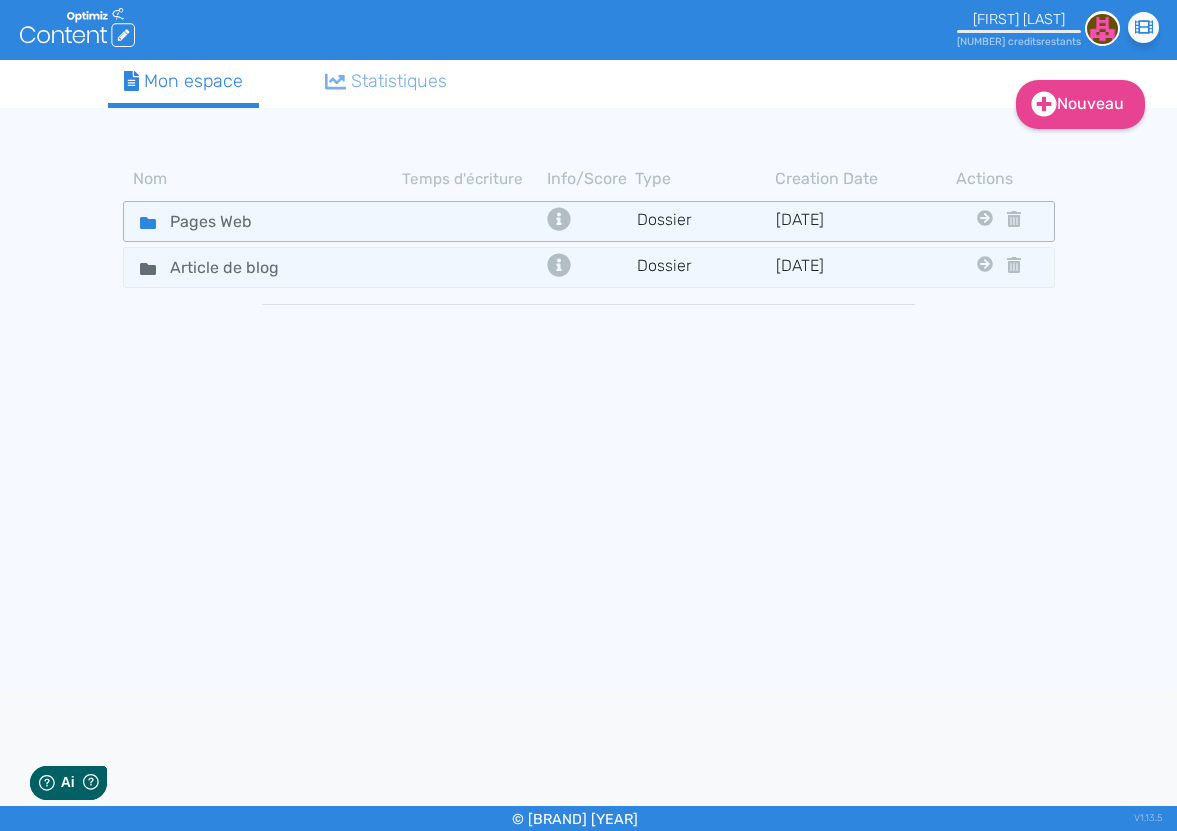 scroll, scrollTop: 0, scrollLeft: 0, axis: both 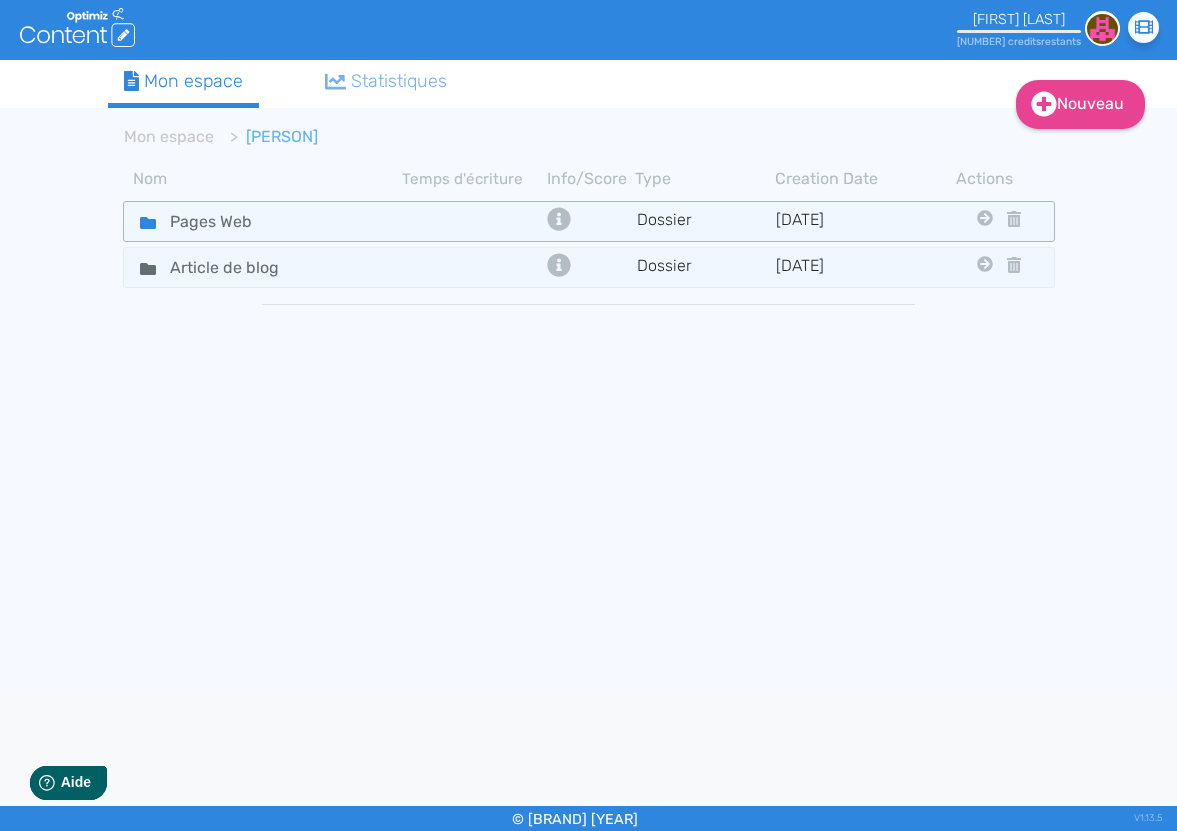 click on "Pages Web" at bounding box center [263, 221] 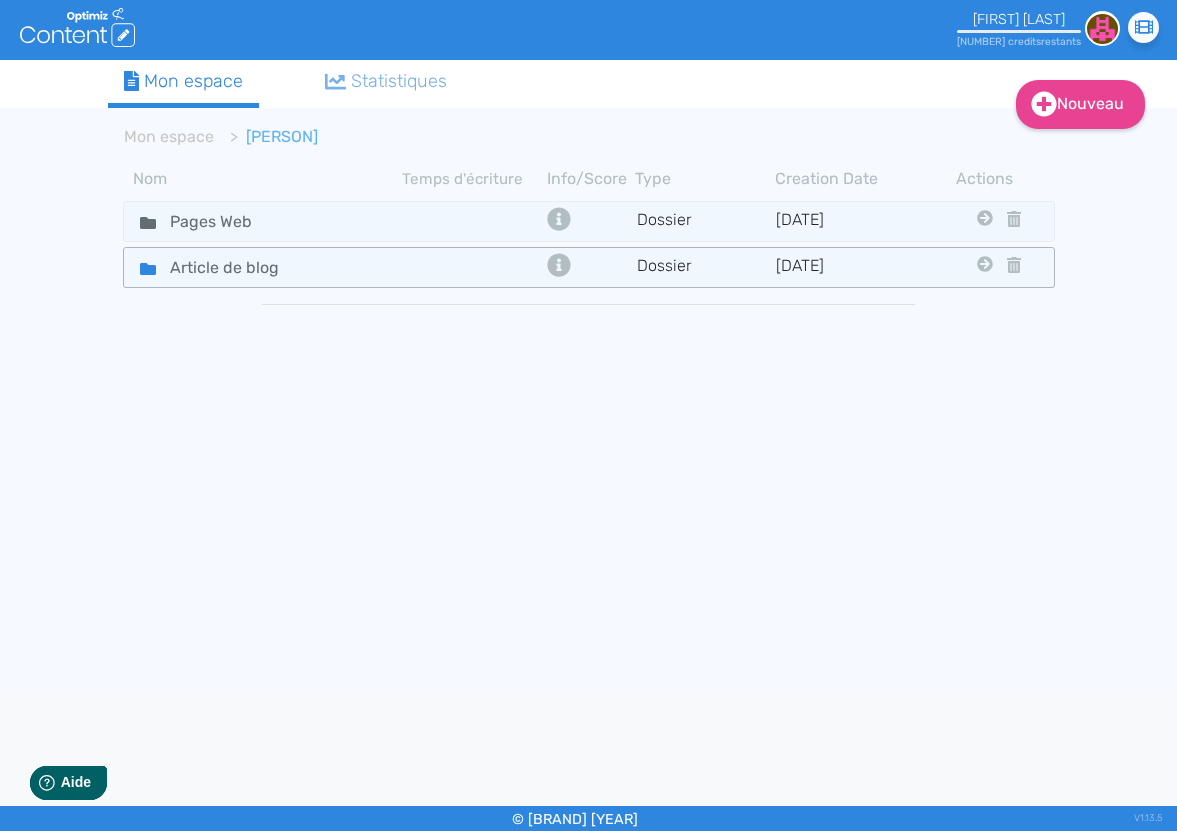 click on "Article de blog" at bounding box center (263, 221) 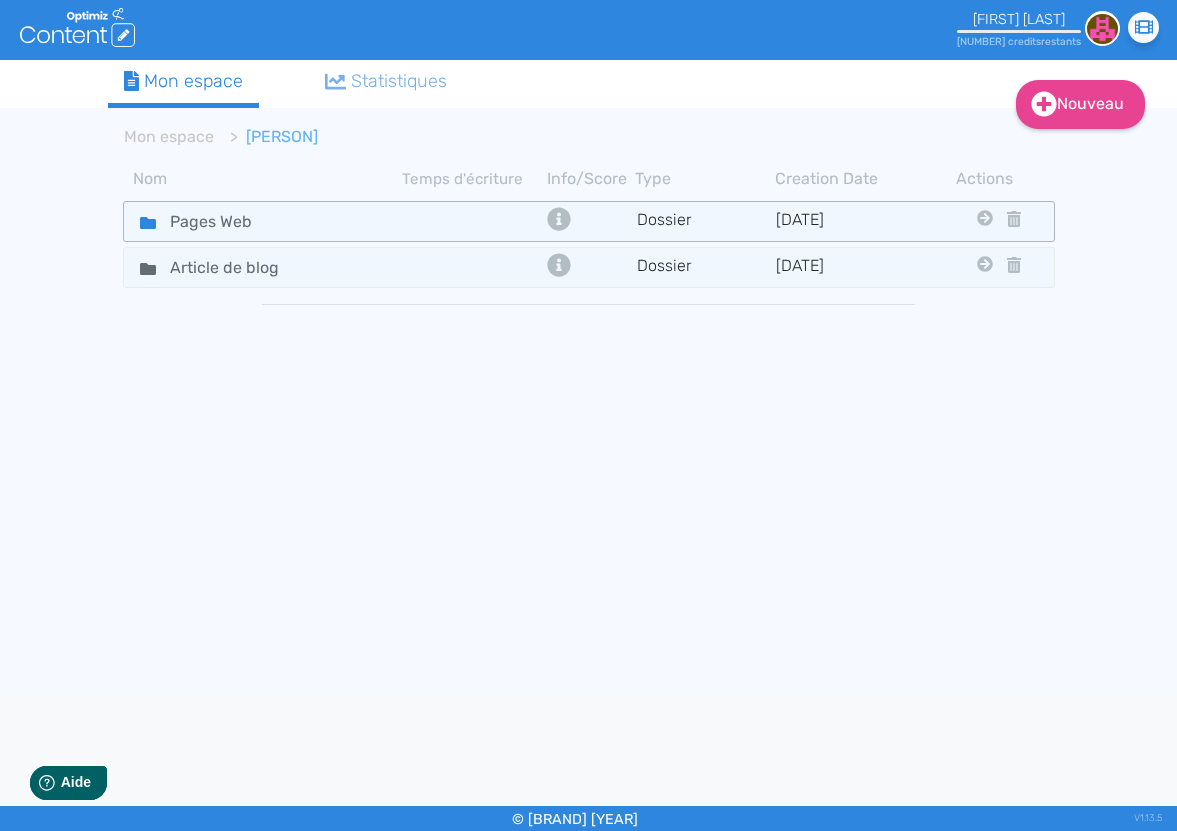 click on "Pages Web" at bounding box center [263, 221] 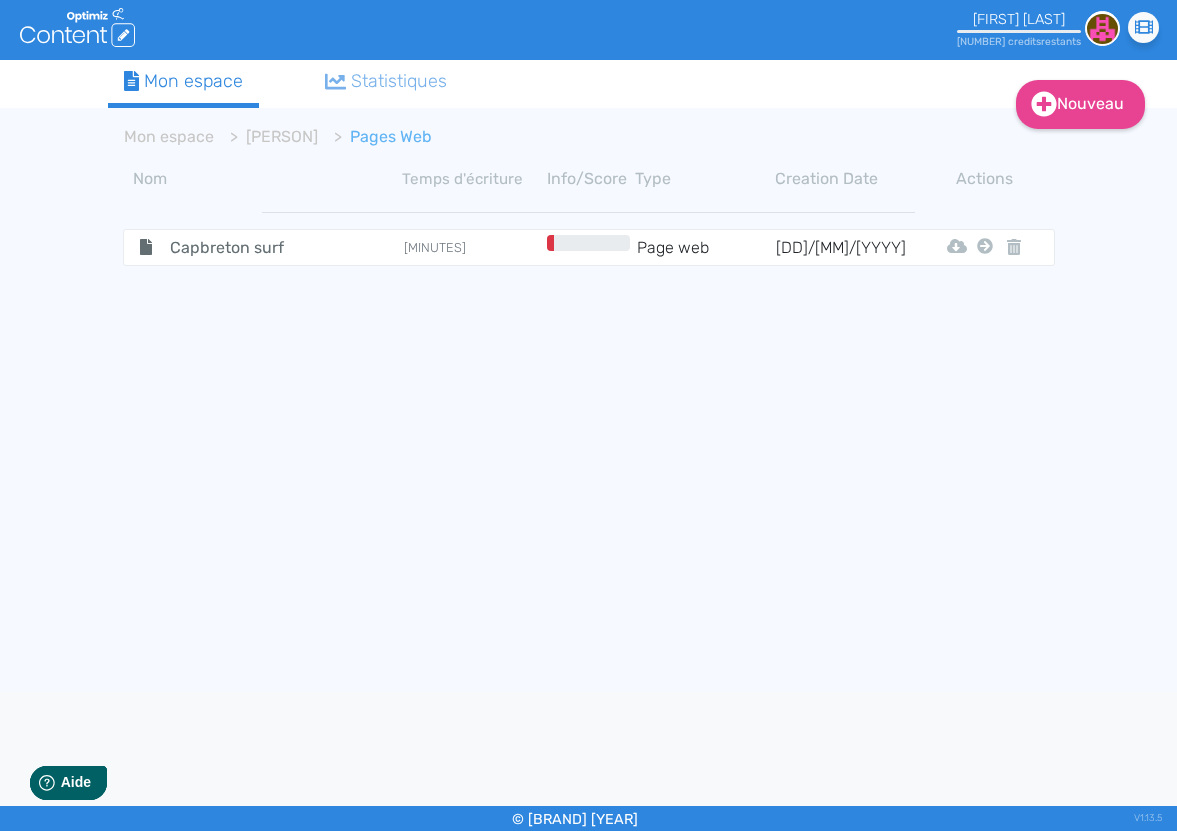 click on "Capbreton surf [MINUTES] Page web [DD]/[MM]/[YYYY] Html Pdf Word Mon Espace" at bounding box center [589, 445] 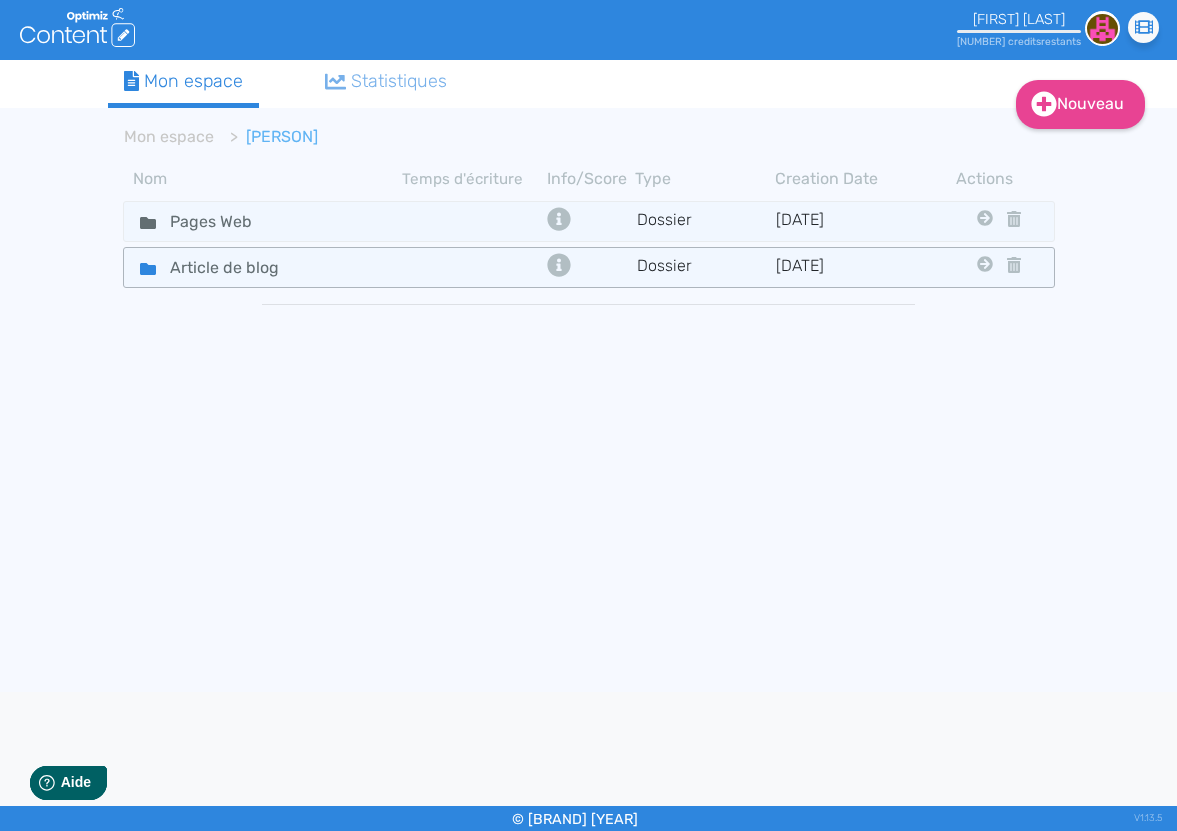 click on "Article de blog" at bounding box center (263, 221) 